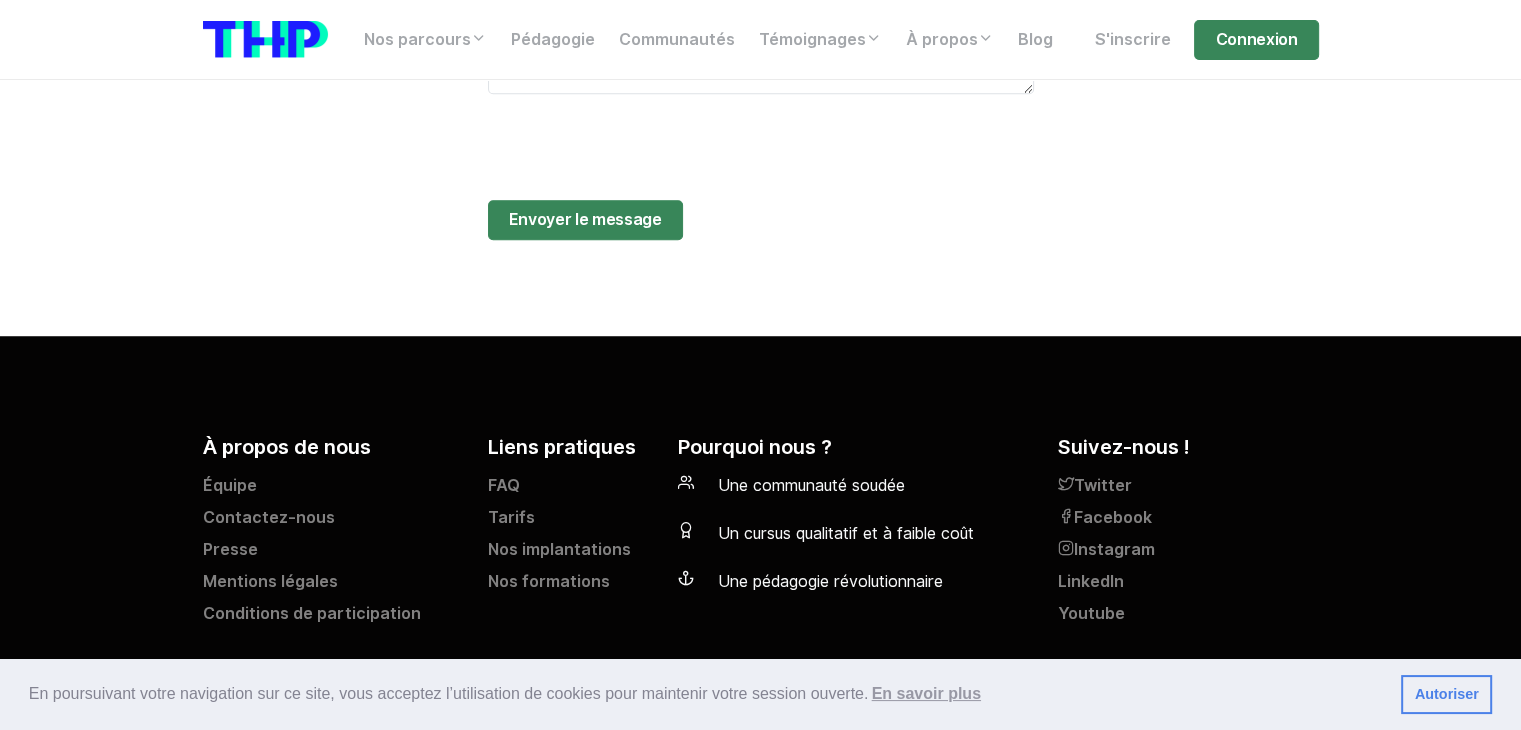 scroll, scrollTop: 1445, scrollLeft: 0, axis: vertical 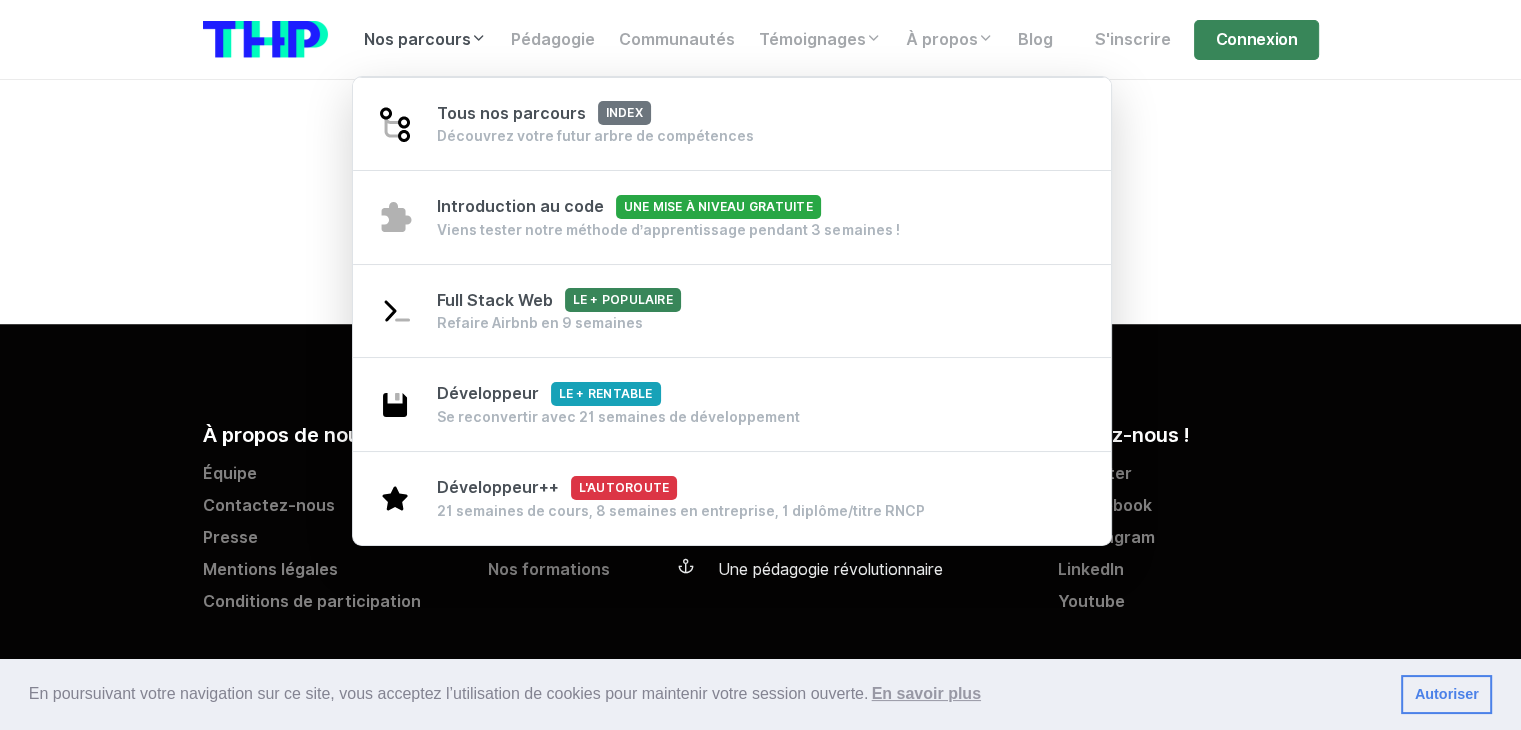 click on "Nos parcours" at bounding box center (425, 40) 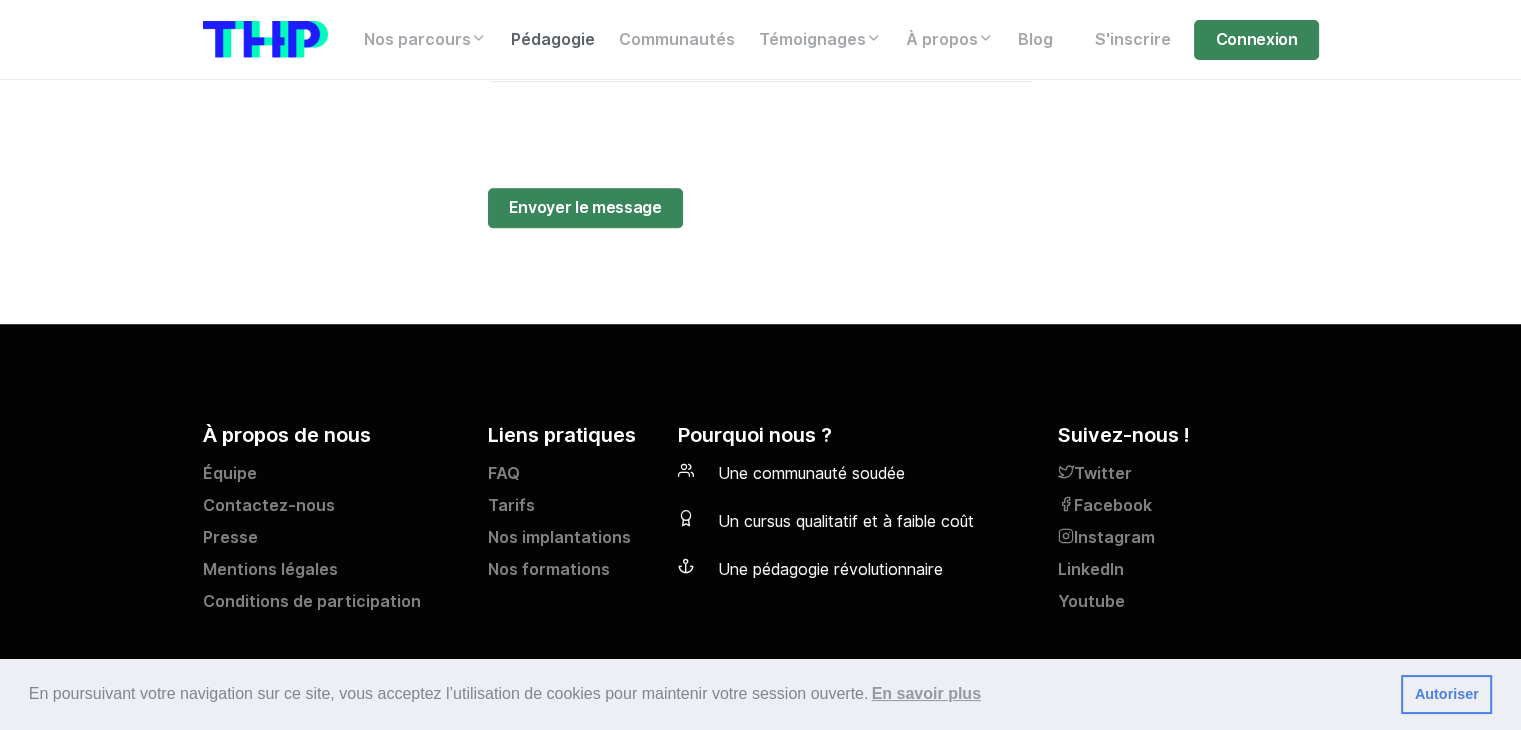 click on "Pédagogie" at bounding box center (553, 40) 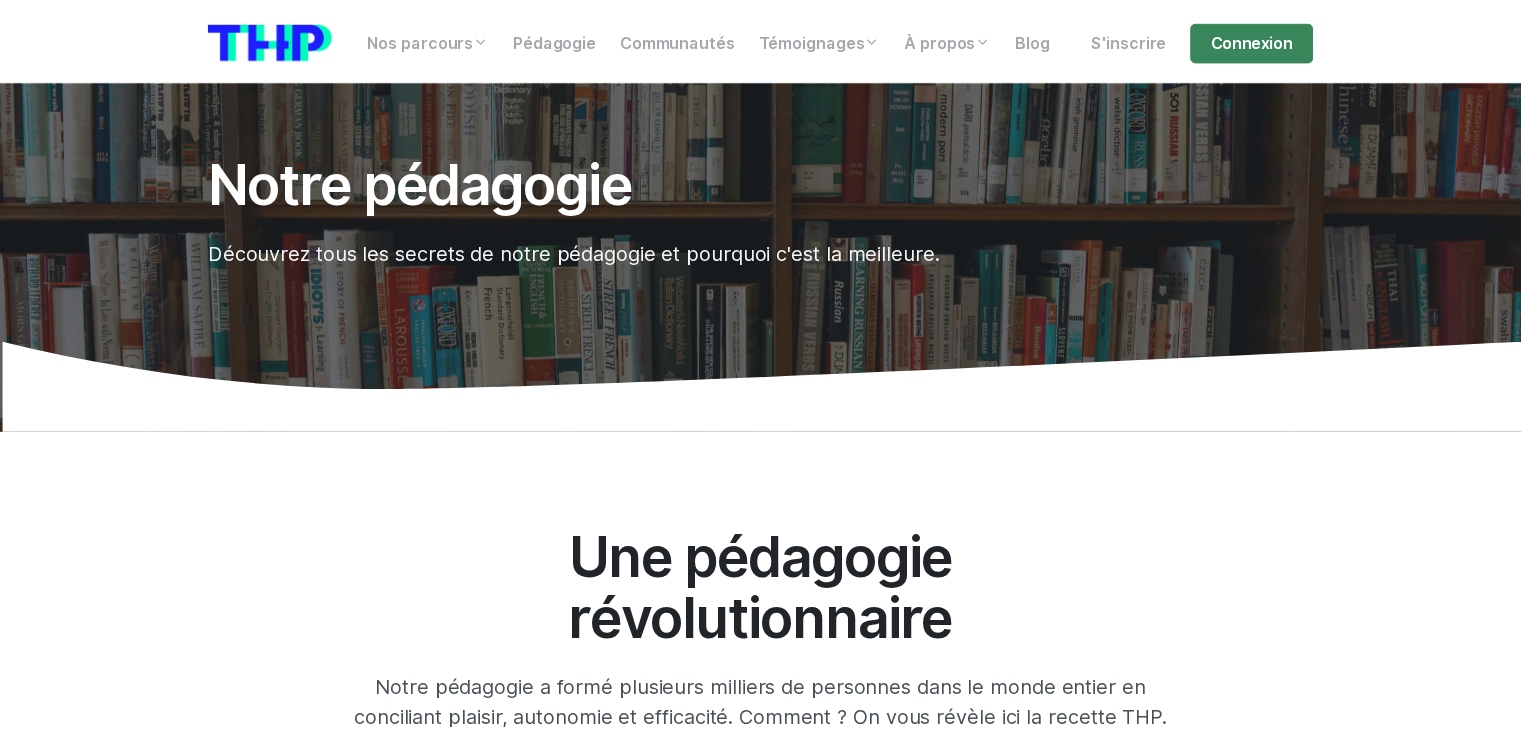 scroll, scrollTop: 0, scrollLeft: 0, axis: both 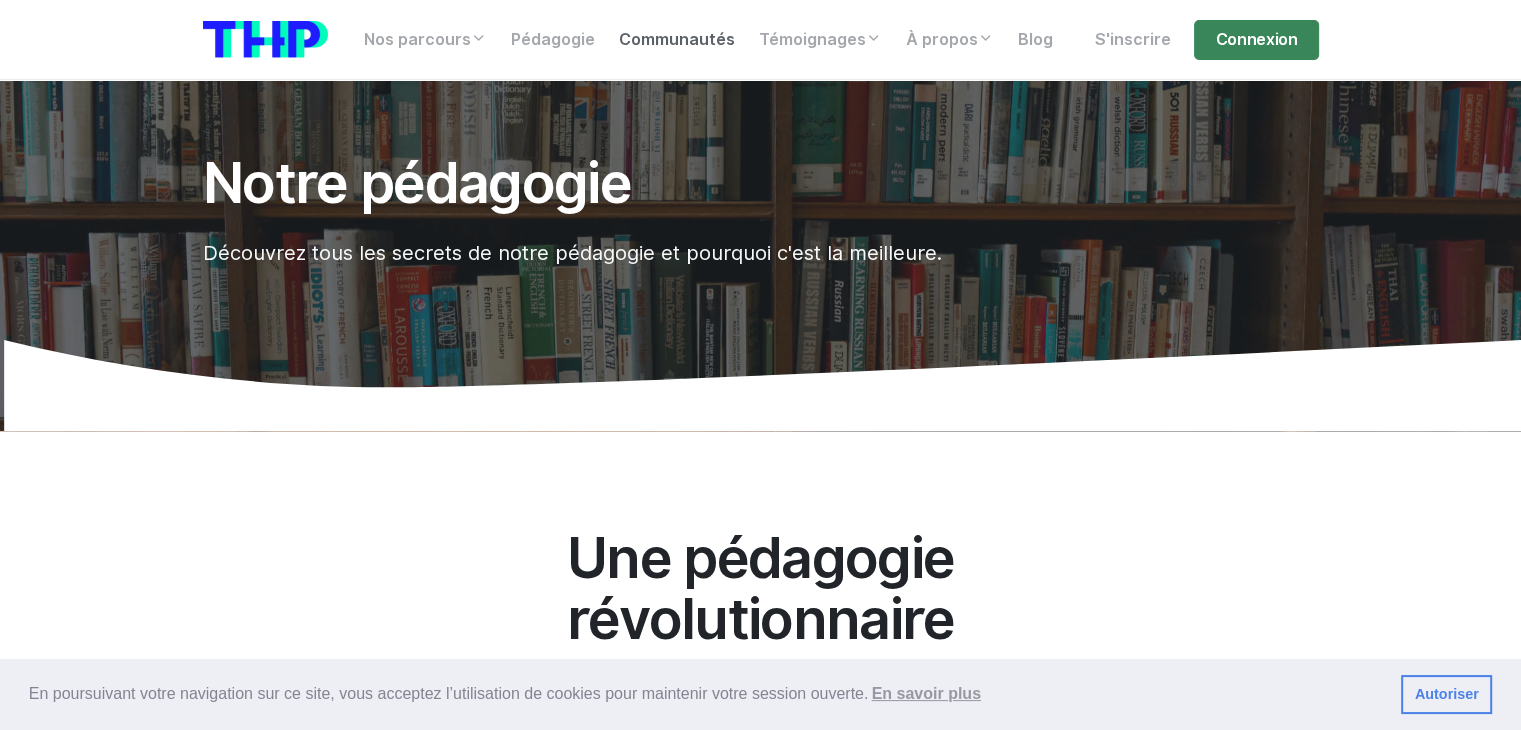 click on "Communautés" at bounding box center (677, 40) 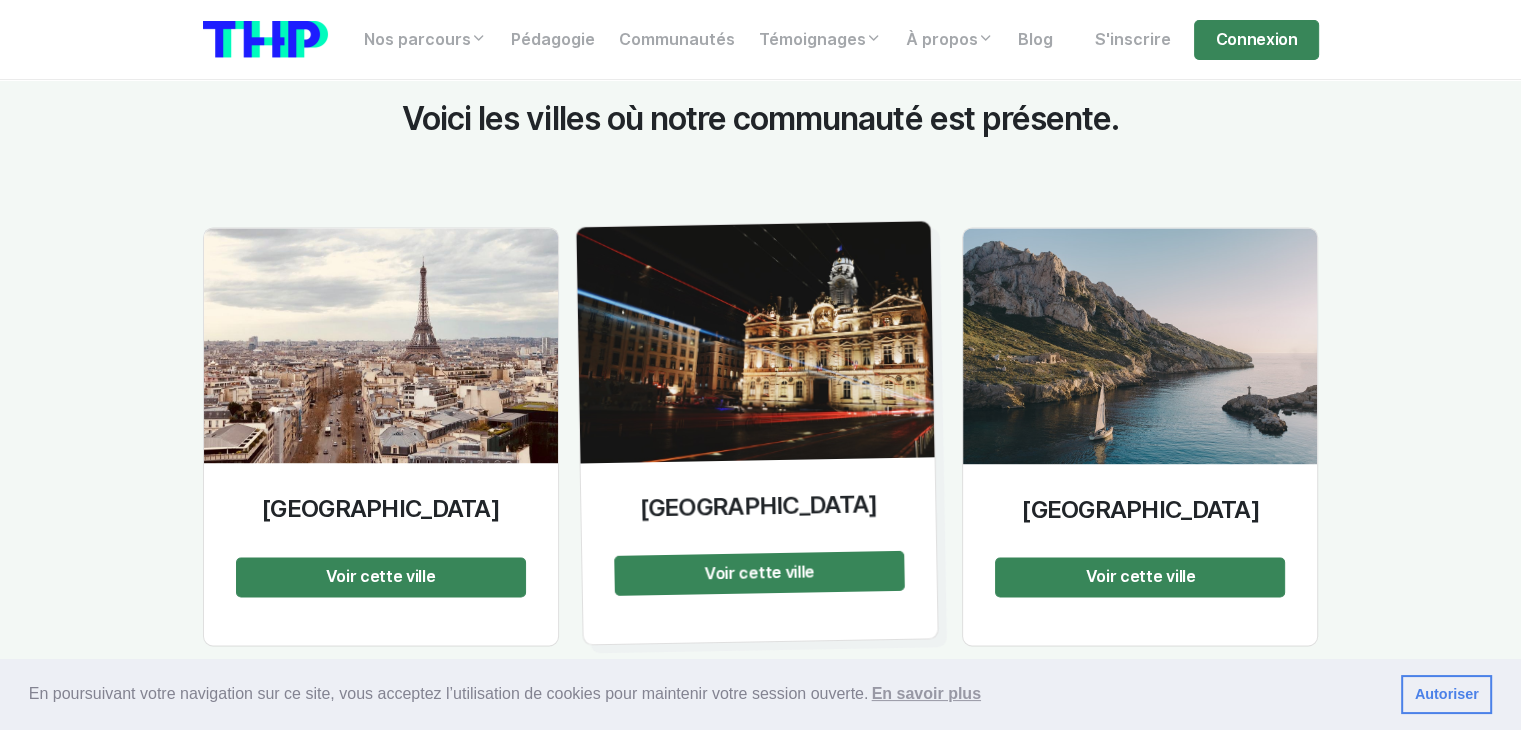 scroll, scrollTop: 3300, scrollLeft: 0, axis: vertical 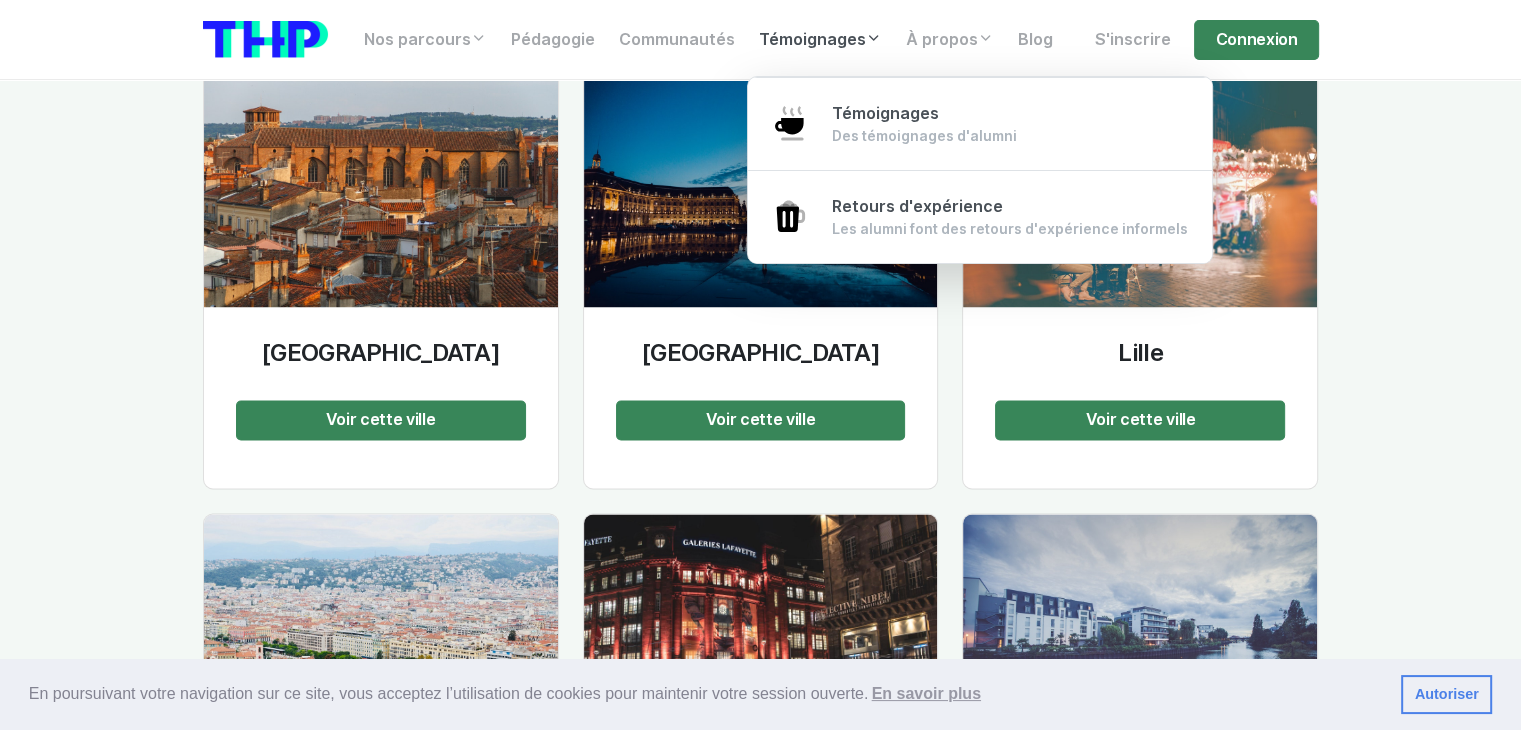 click on "Témoignages" at bounding box center (820, 40) 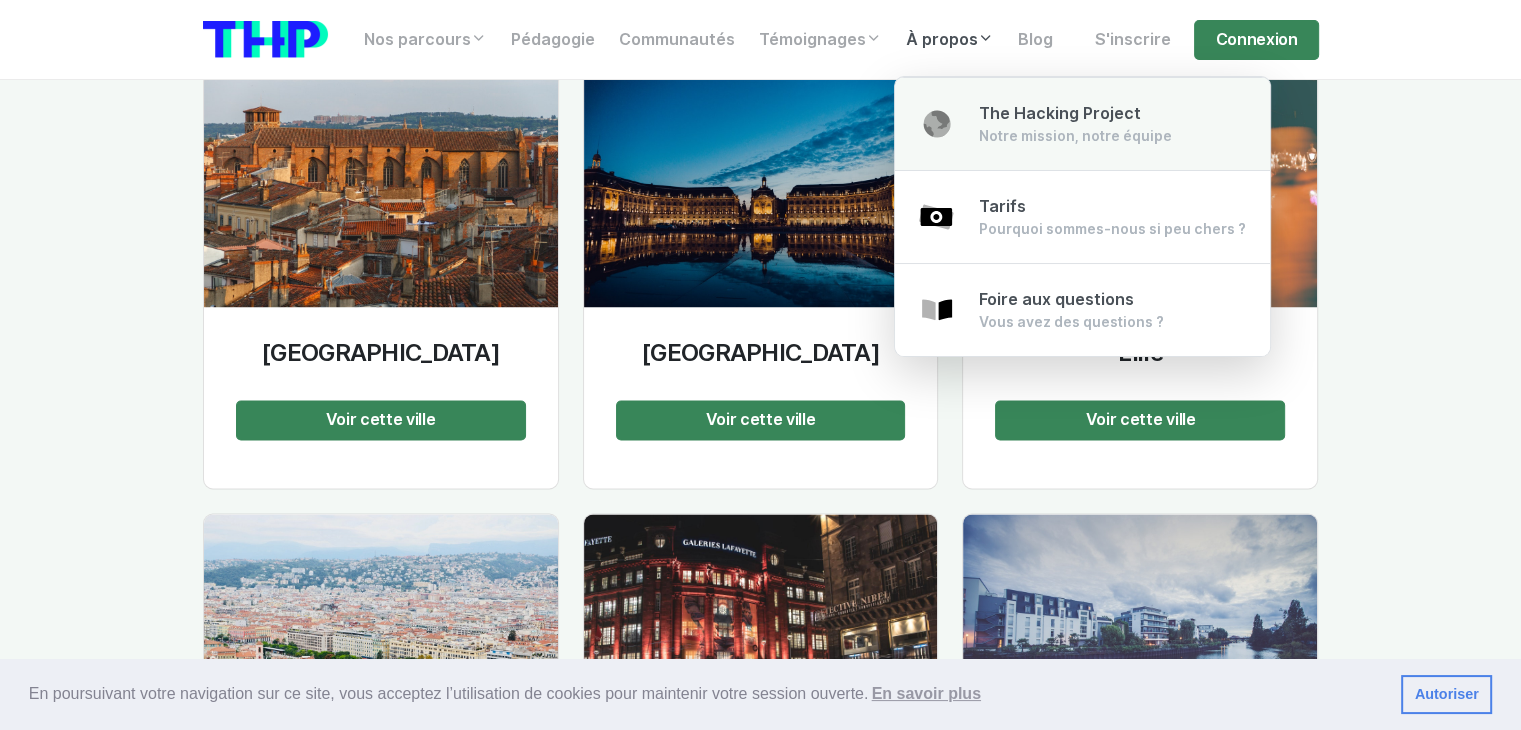 click on "The Hacking Project" at bounding box center [1060, 113] 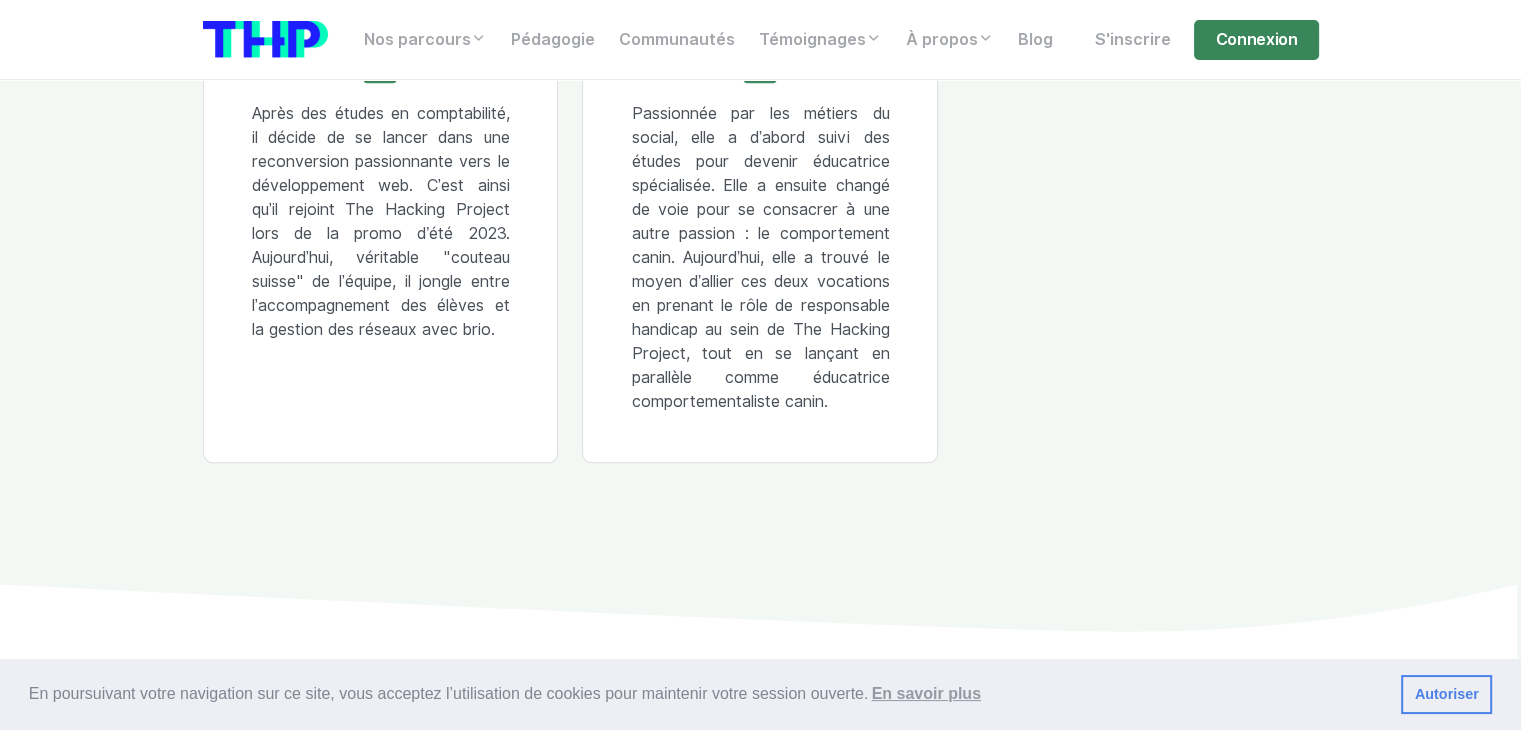 scroll, scrollTop: 2300, scrollLeft: 0, axis: vertical 